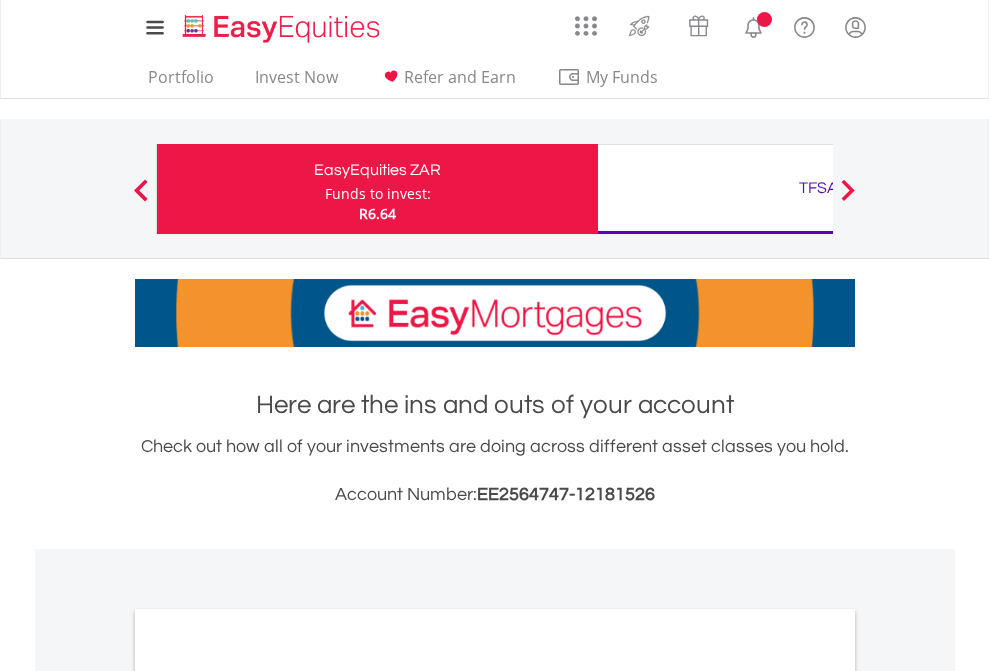 scroll, scrollTop: 0, scrollLeft: 0, axis: both 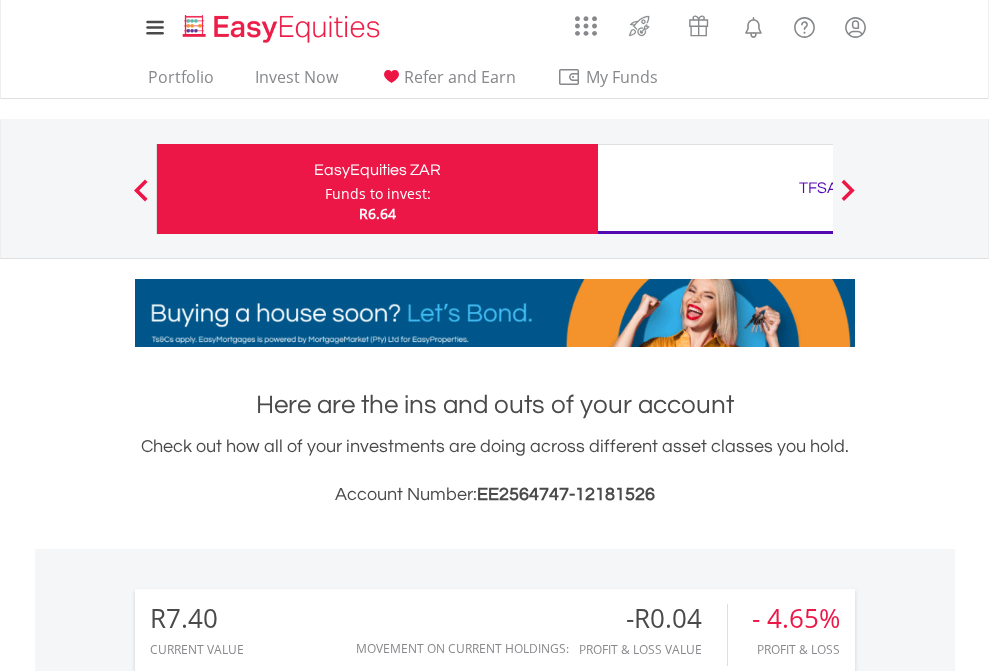 click on "Funds to invest:" at bounding box center [378, 194] 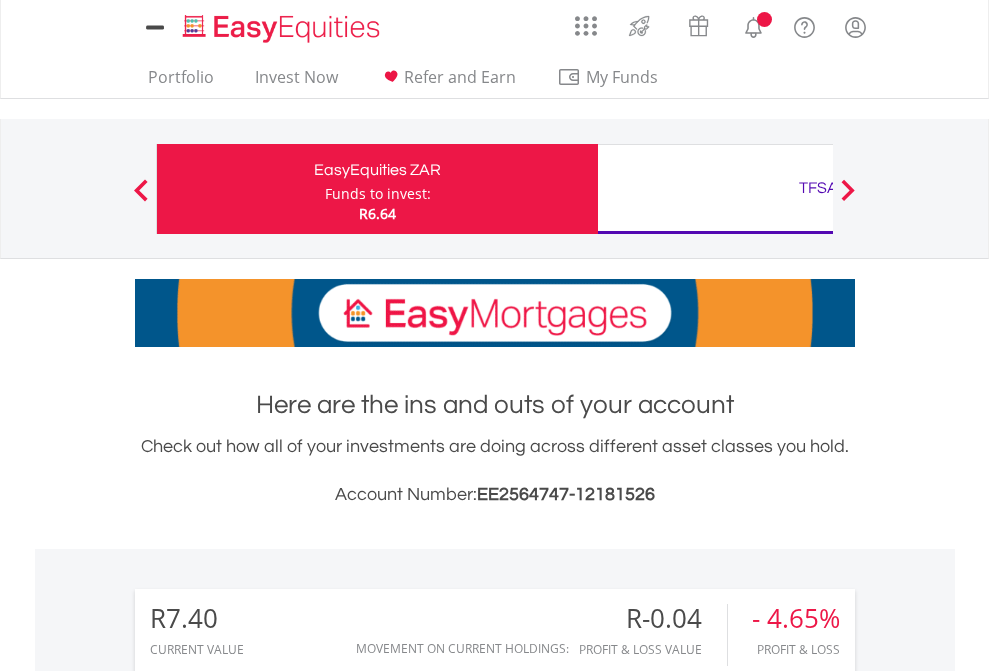 scroll, scrollTop: 0, scrollLeft: 0, axis: both 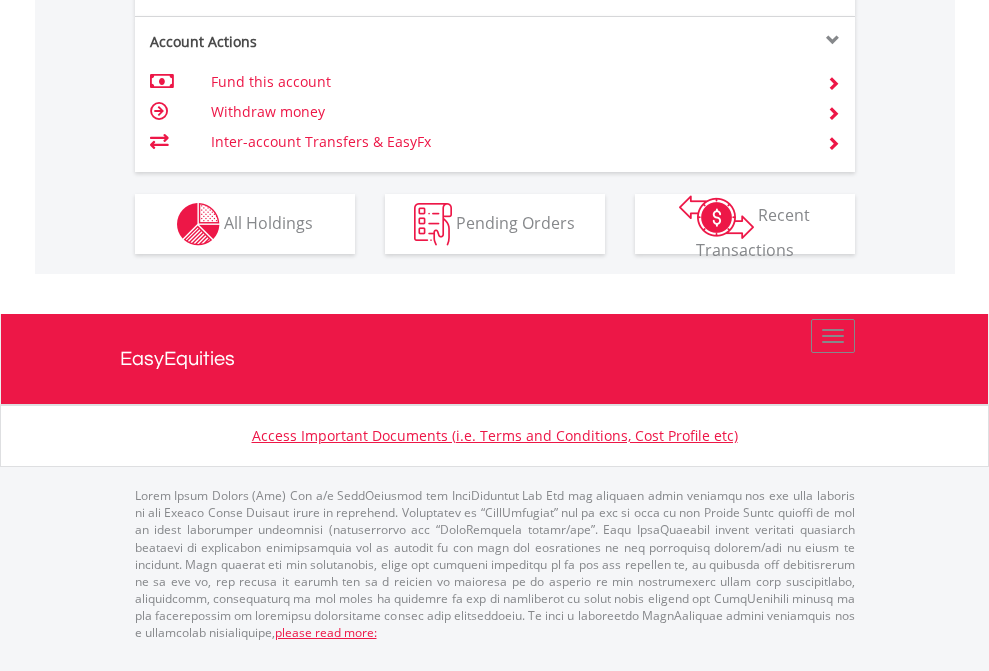 click on "Investment types" at bounding box center [706, -337] 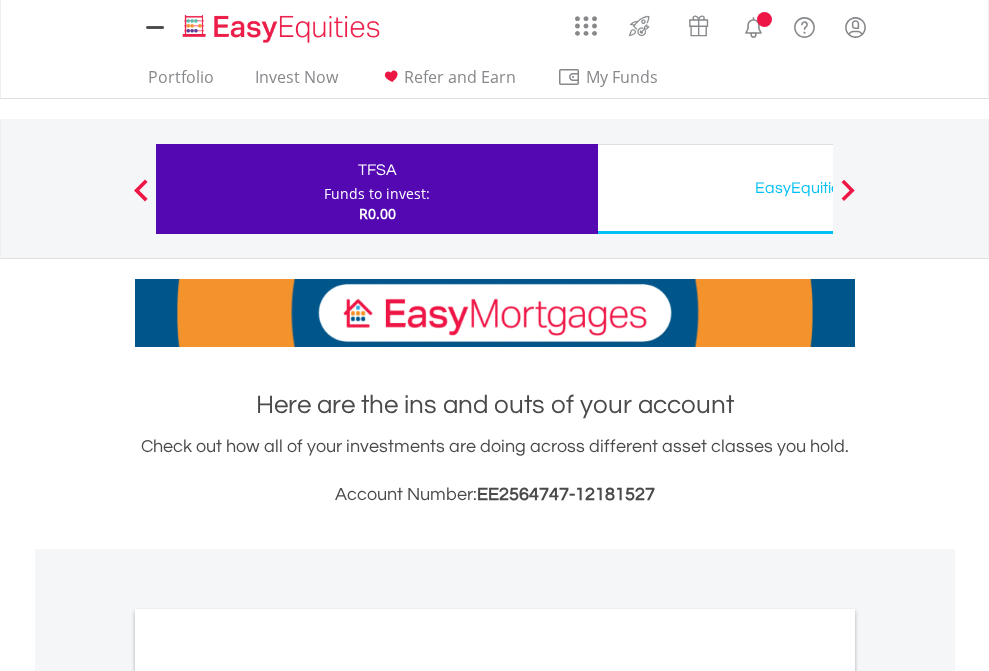 scroll, scrollTop: 0, scrollLeft: 0, axis: both 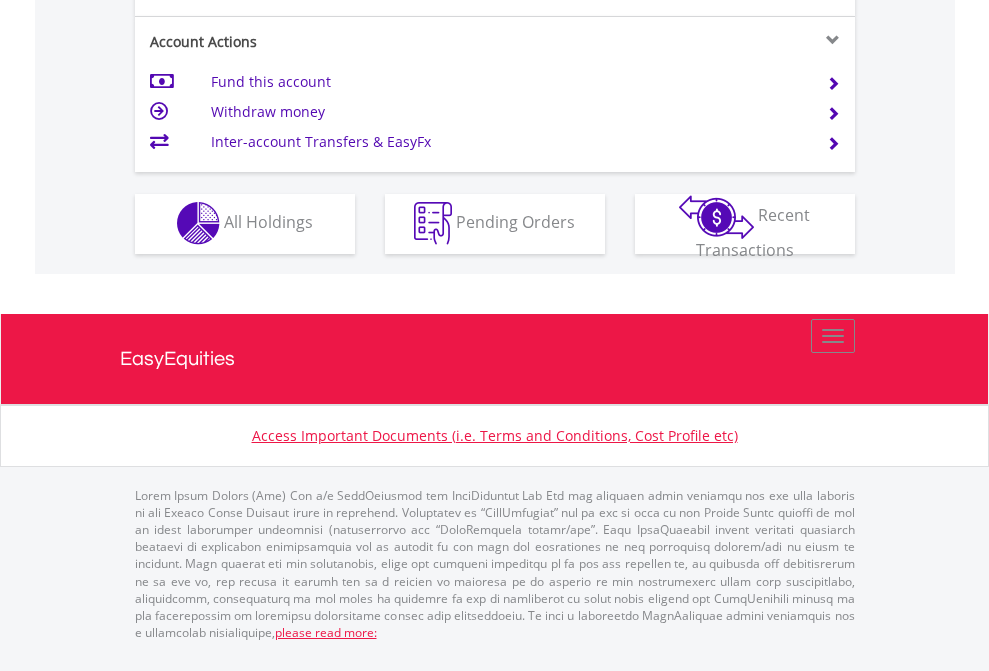 click on "Investment types" at bounding box center [706, -353] 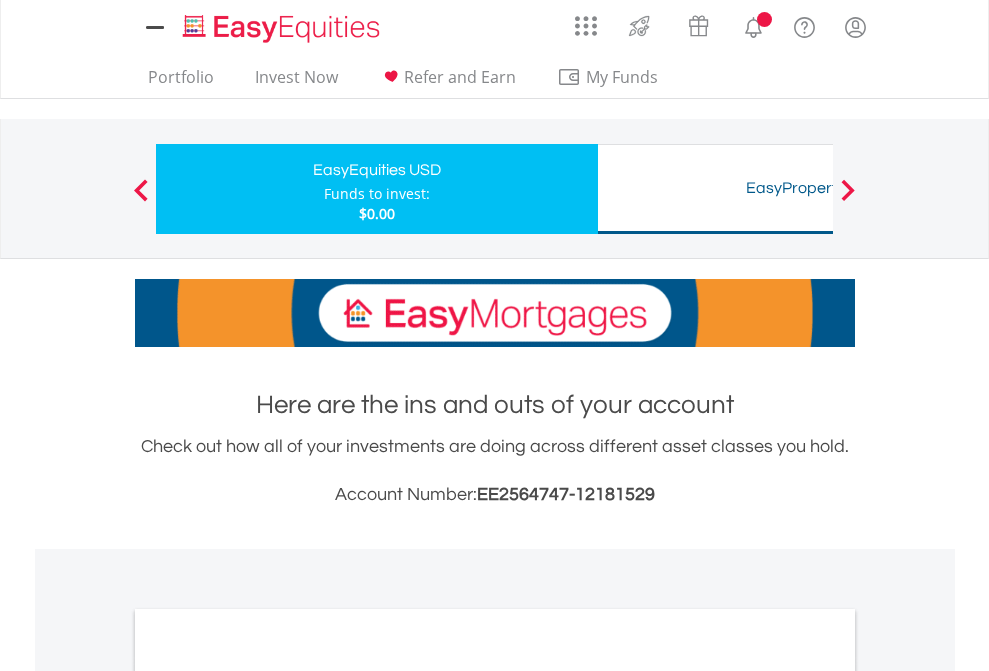 scroll, scrollTop: 0, scrollLeft: 0, axis: both 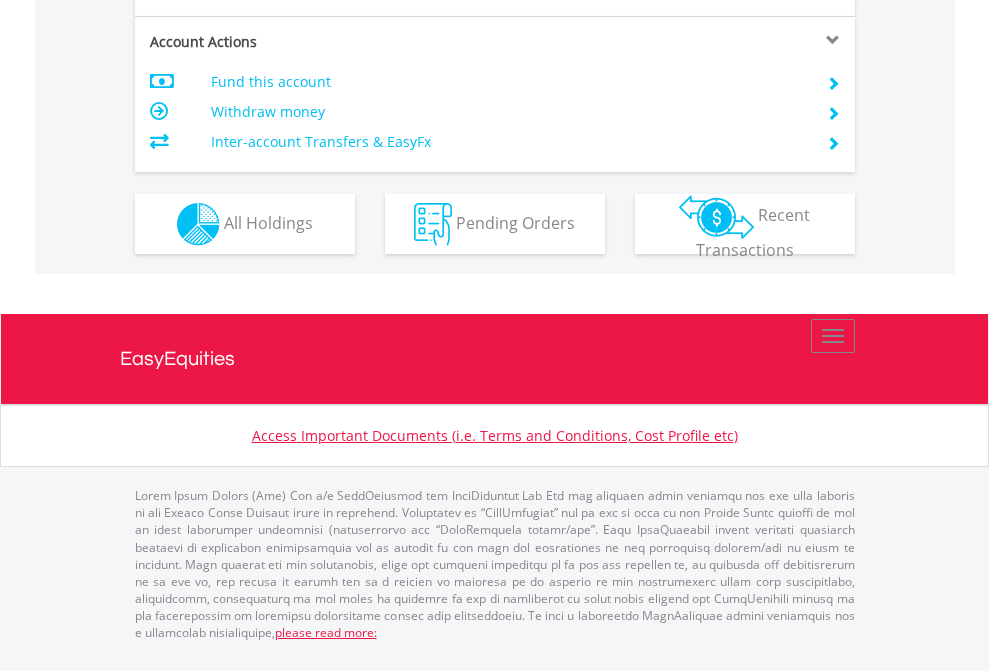 click on "Investment types" at bounding box center (706, -337) 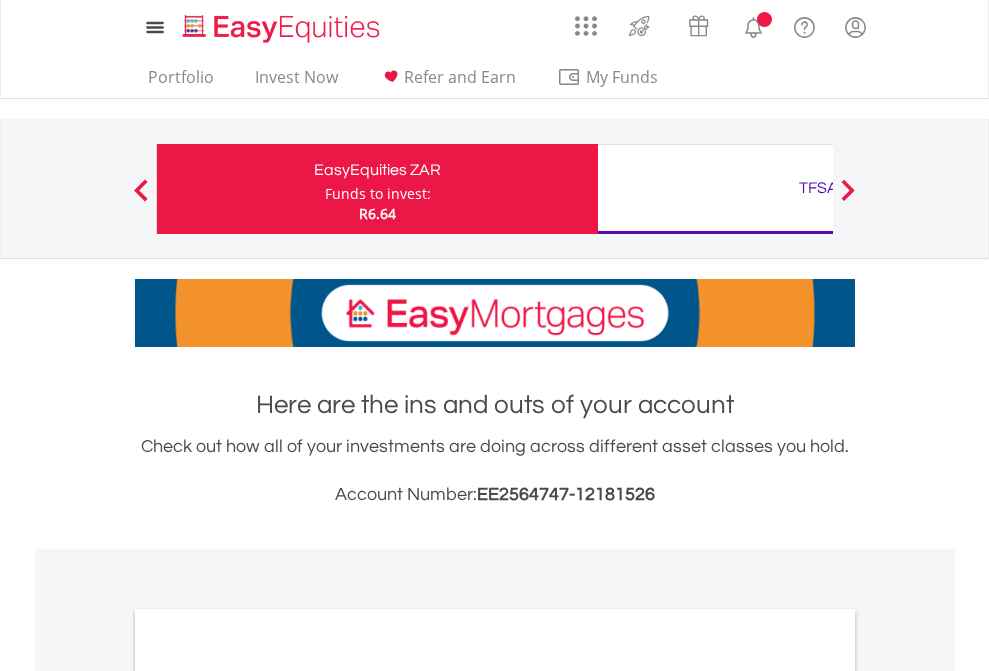 scroll, scrollTop: 0, scrollLeft: 0, axis: both 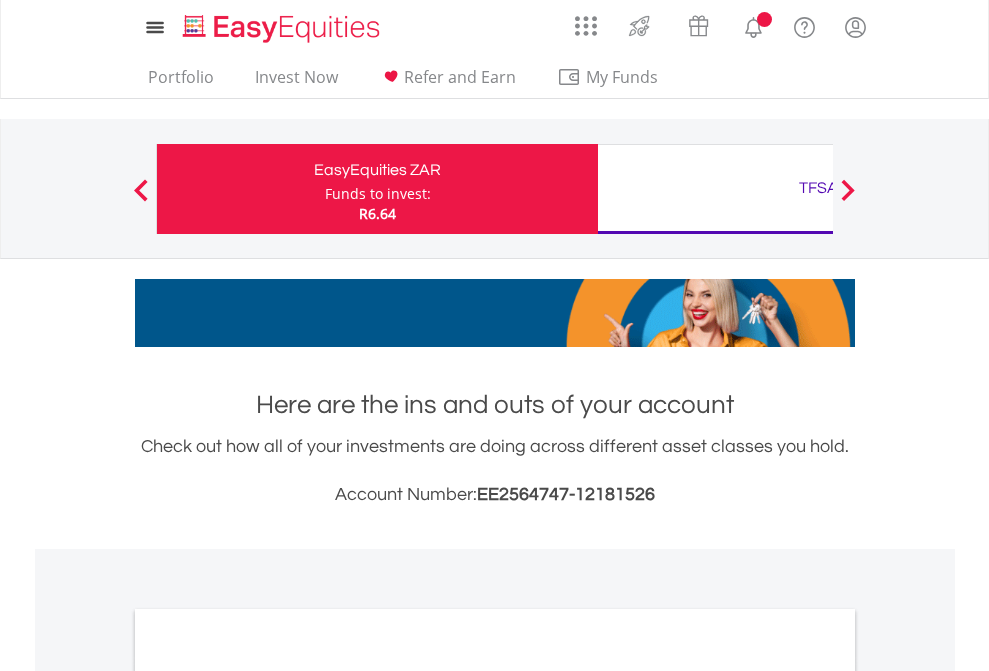 click on "All Holdings" at bounding box center [268, 1096] 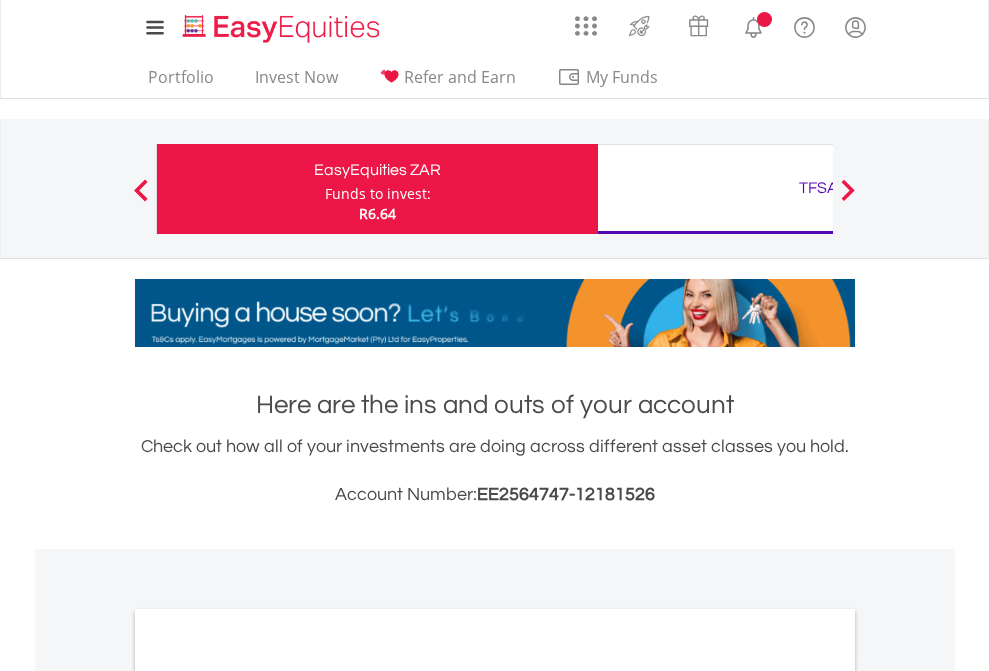 scroll, scrollTop: 1202, scrollLeft: 0, axis: vertical 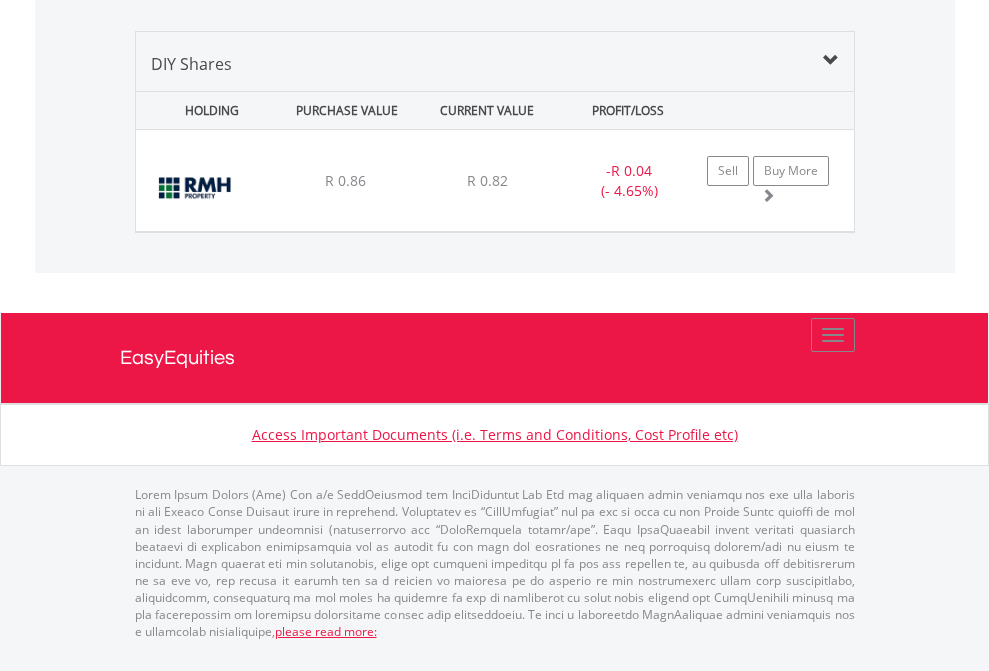 click on "TFSA" at bounding box center [818, -1339] 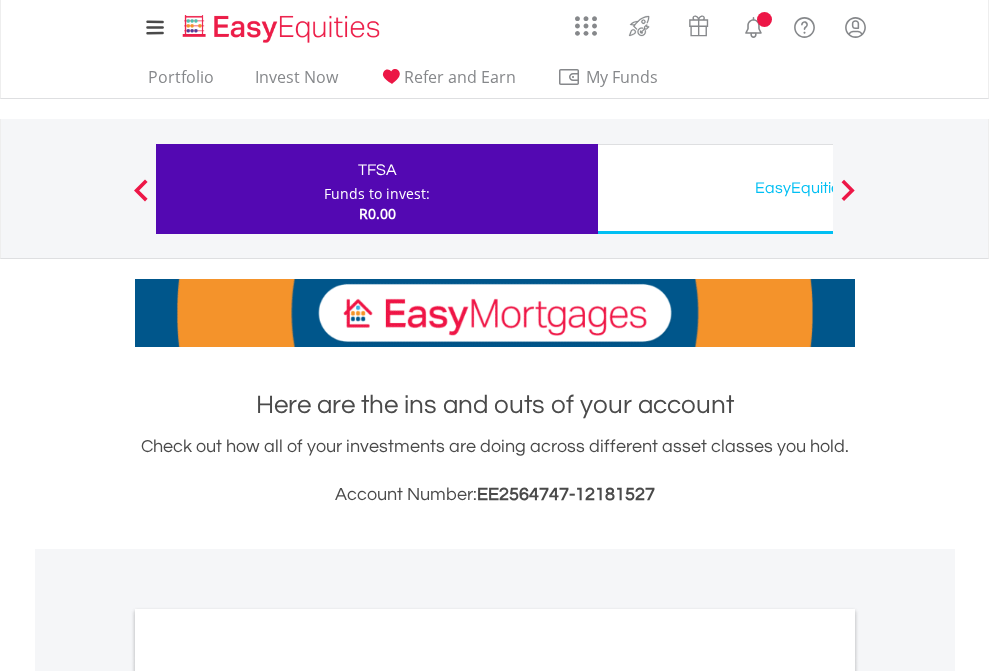scroll, scrollTop: 0, scrollLeft: 0, axis: both 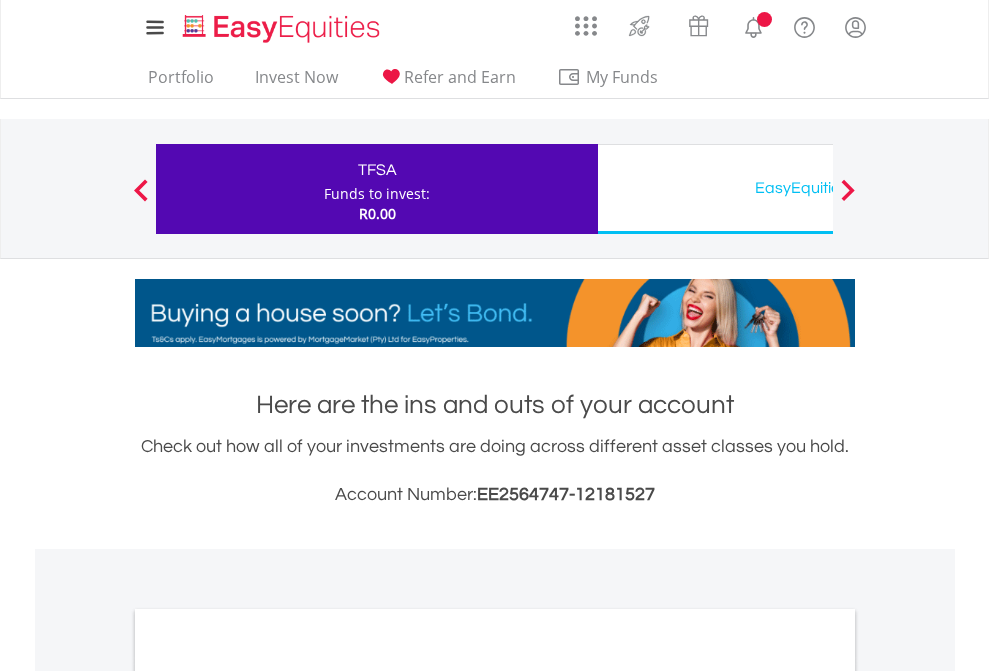 click on "All Holdings" at bounding box center (268, 1096) 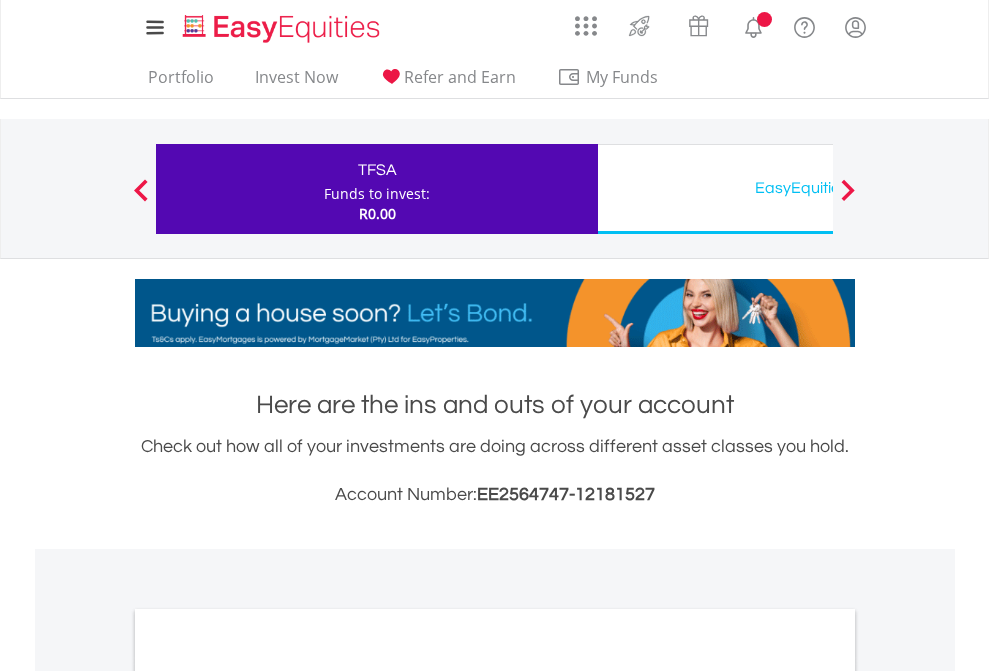 scroll, scrollTop: 1202, scrollLeft: 0, axis: vertical 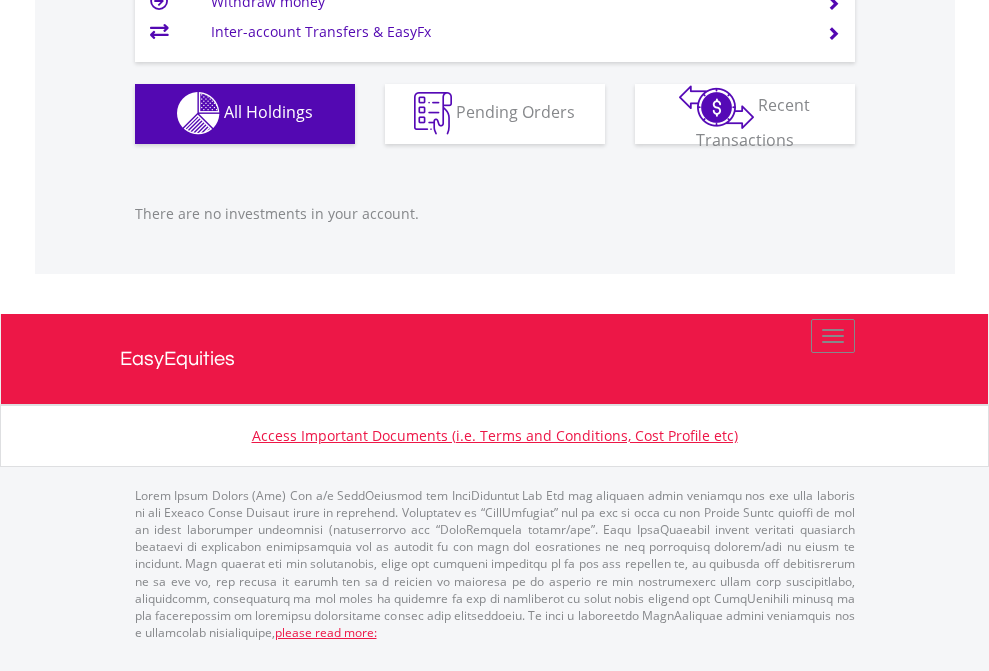 click on "EasyEquities USD" at bounding box center (818, -1142) 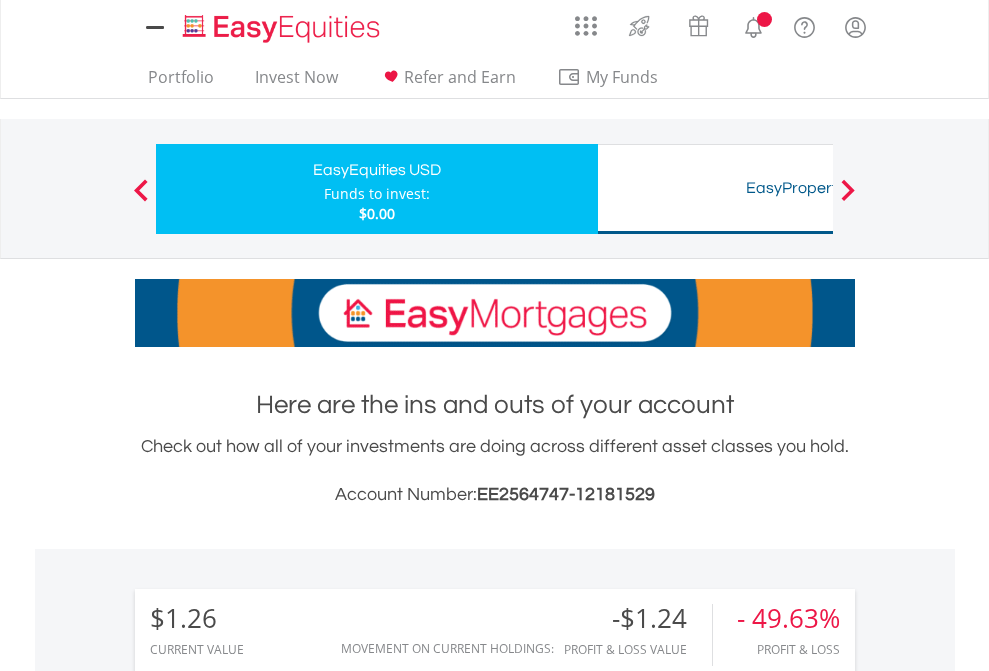 scroll, scrollTop: 0, scrollLeft: 0, axis: both 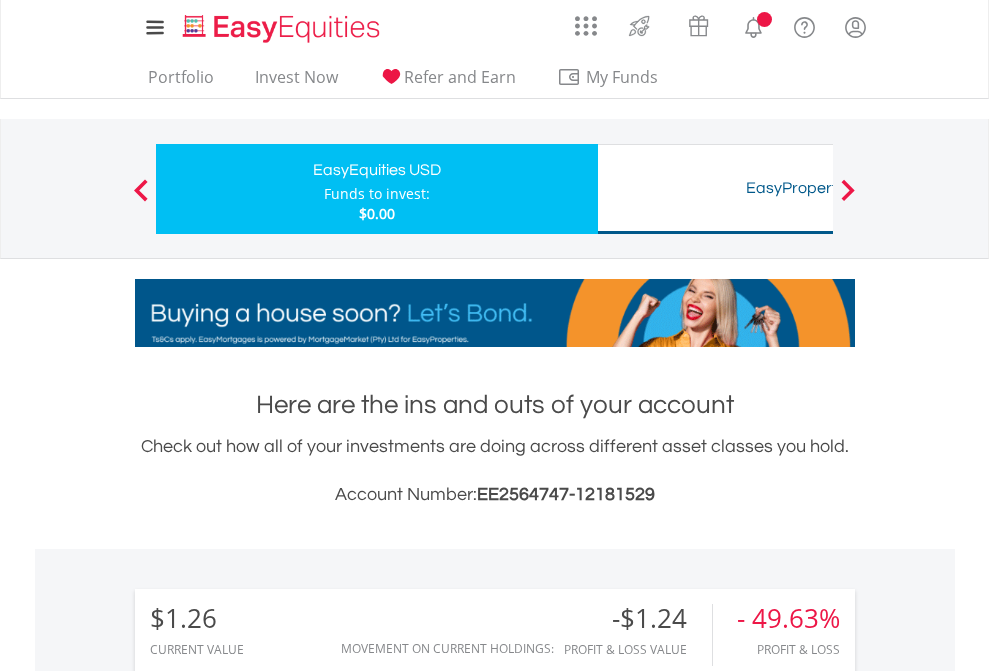 click on "All Holdings" at bounding box center (268, 1466) 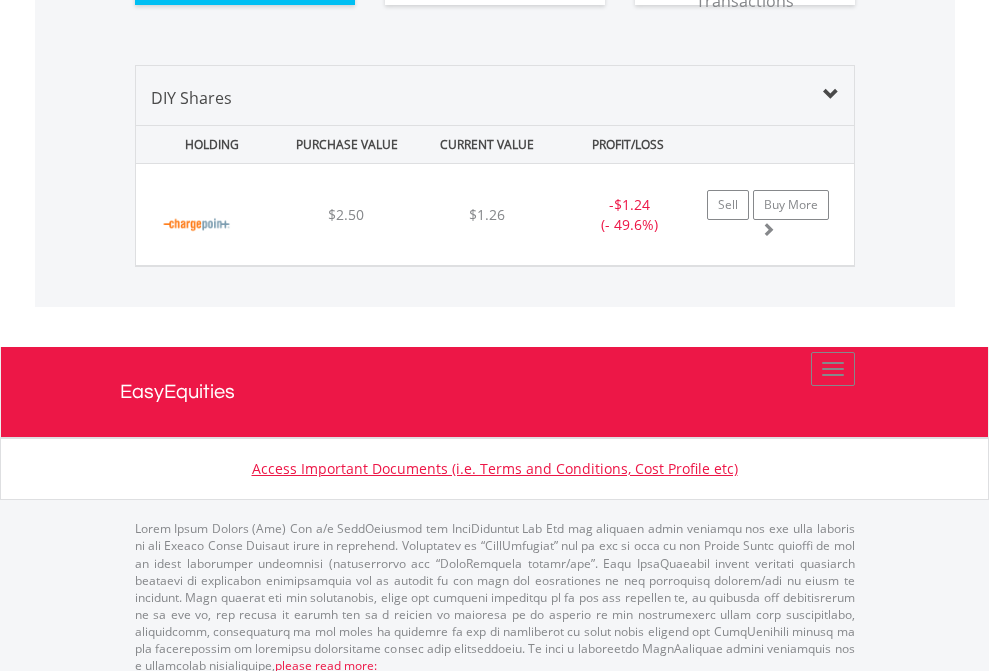scroll, scrollTop: 2224, scrollLeft: 0, axis: vertical 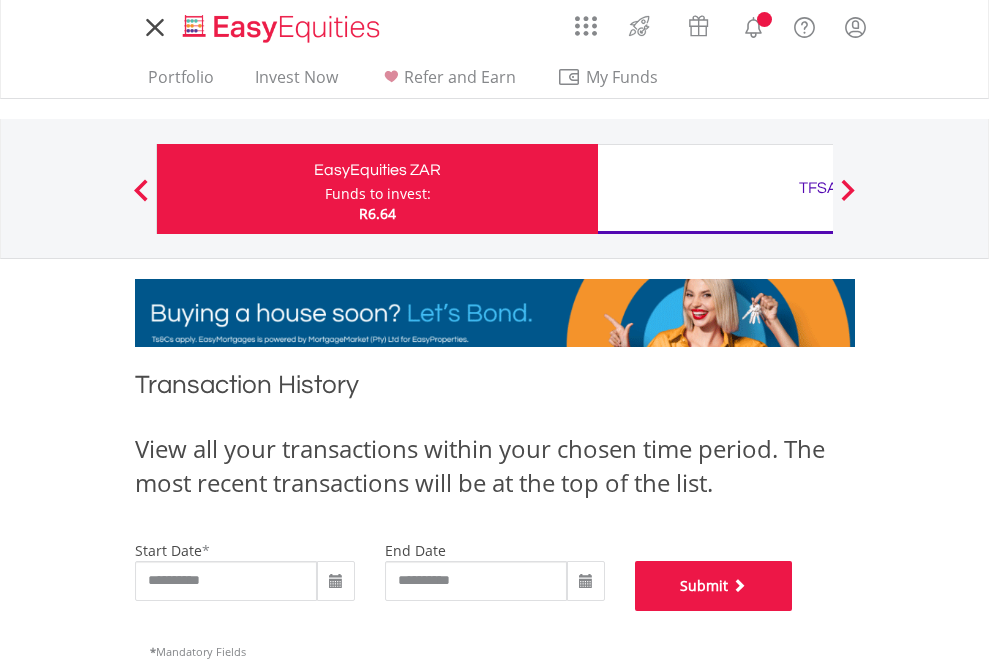 click on "Submit" at bounding box center [714, 586] 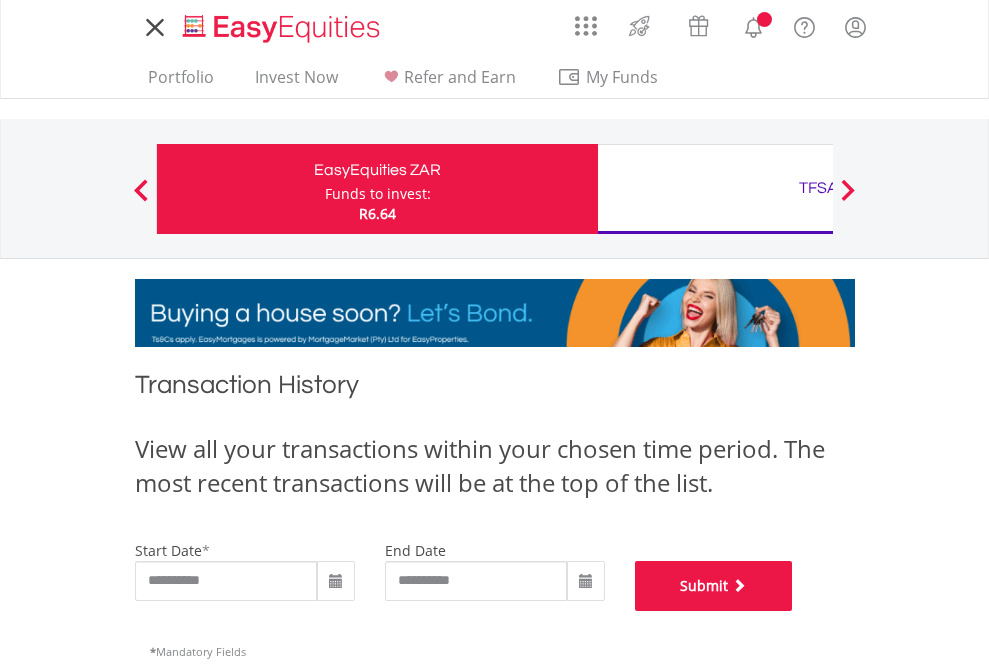 scroll, scrollTop: 811, scrollLeft: 0, axis: vertical 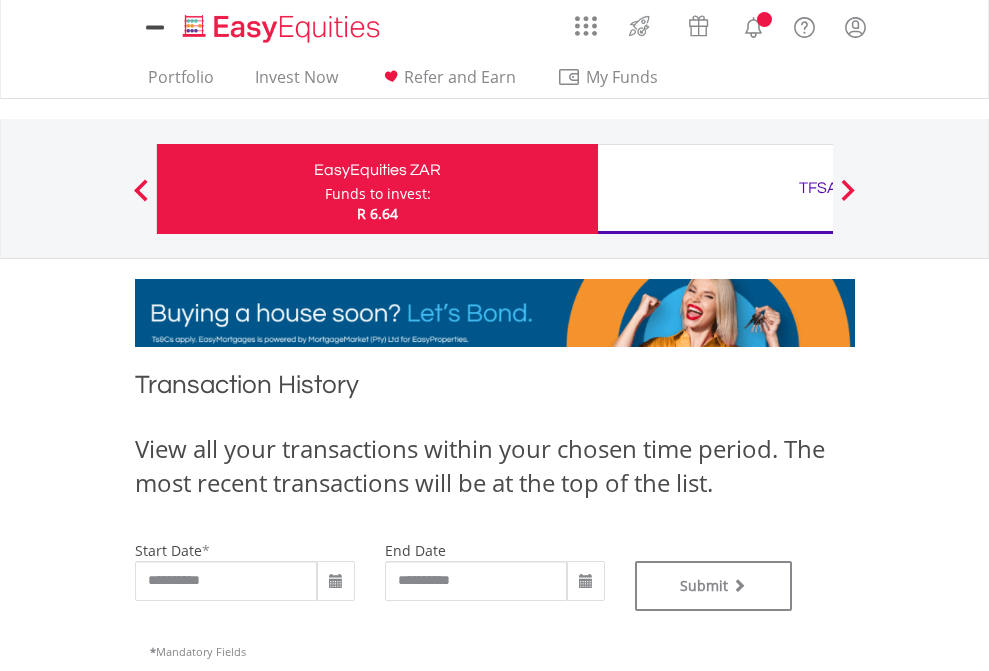 click on "TFSA" at bounding box center (818, 188) 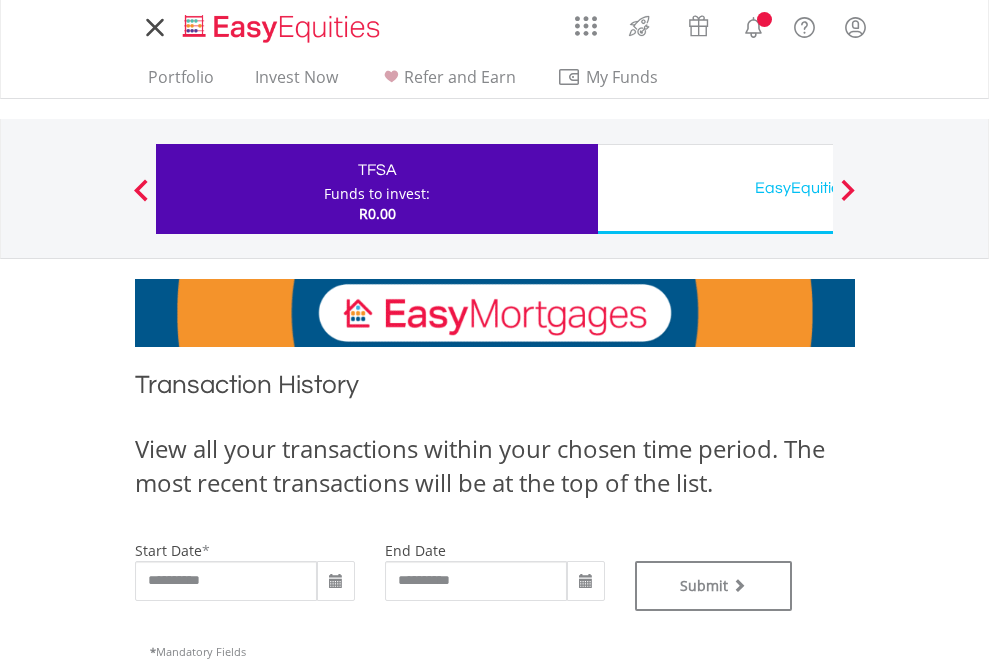 type on "**********" 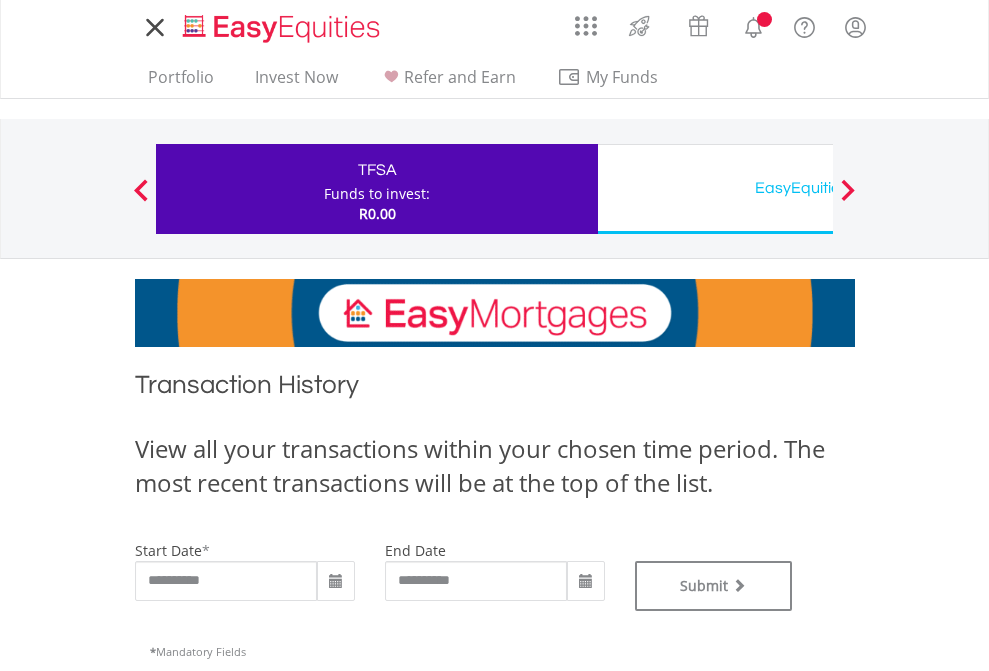 scroll, scrollTop: 0, scrollLeft: 0, axis: both 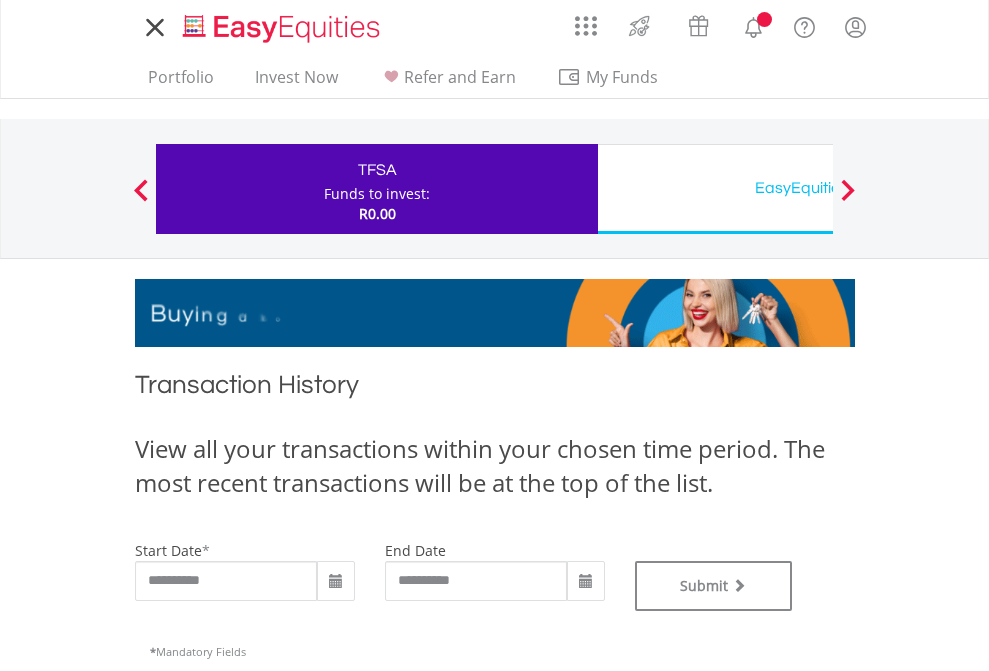 type on "**********" 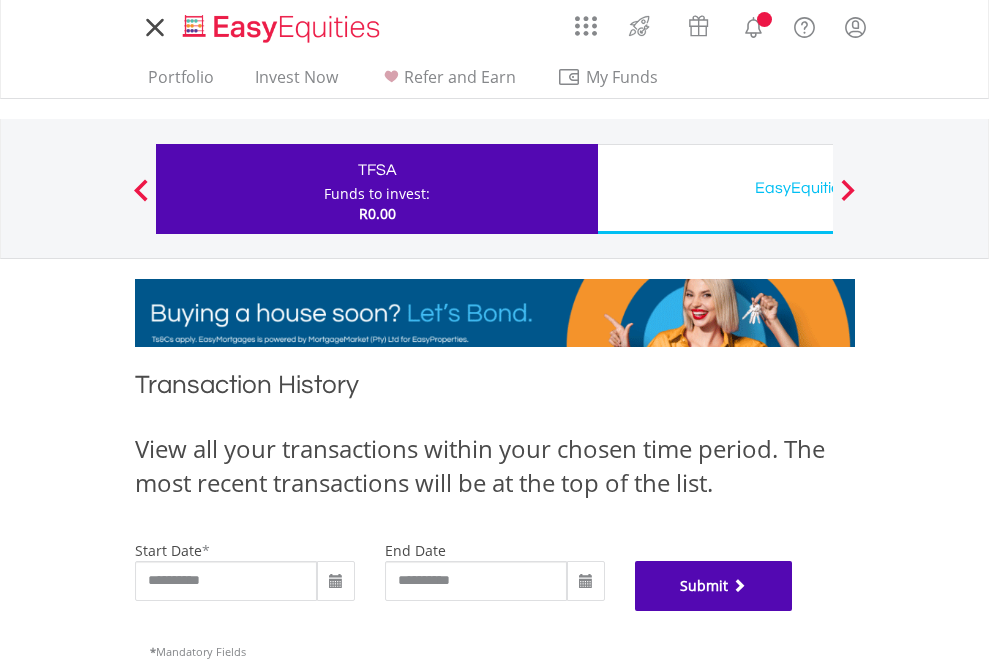 click on "Submit" at bounding box center (714, 586) 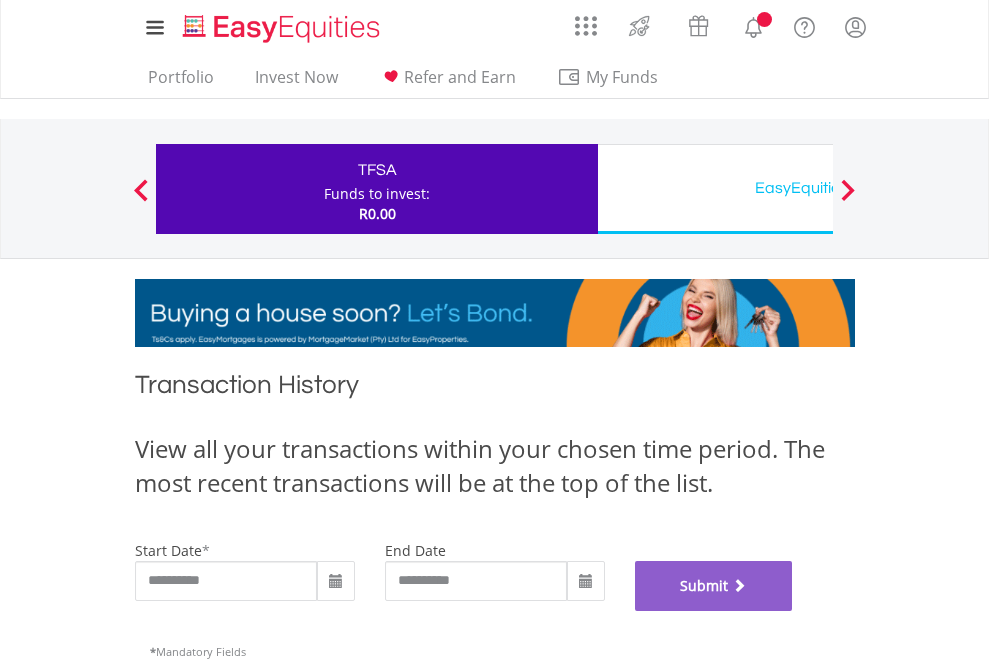 scroll, scrollTop: 811, scrollLeft: 0, axis: vertical 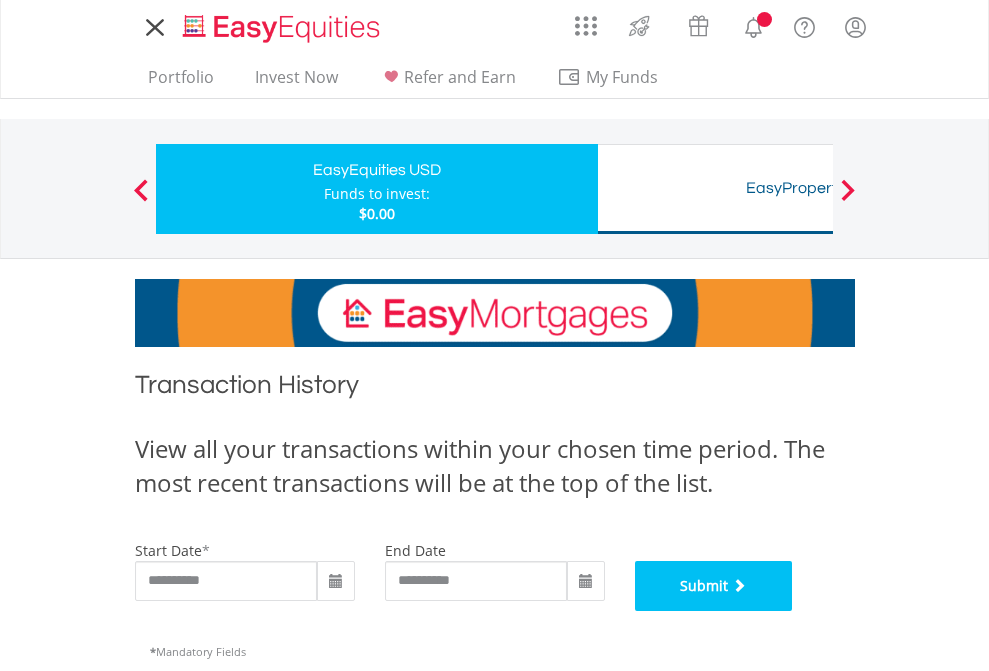 click on "Submit" at bounding box center [714, 586] 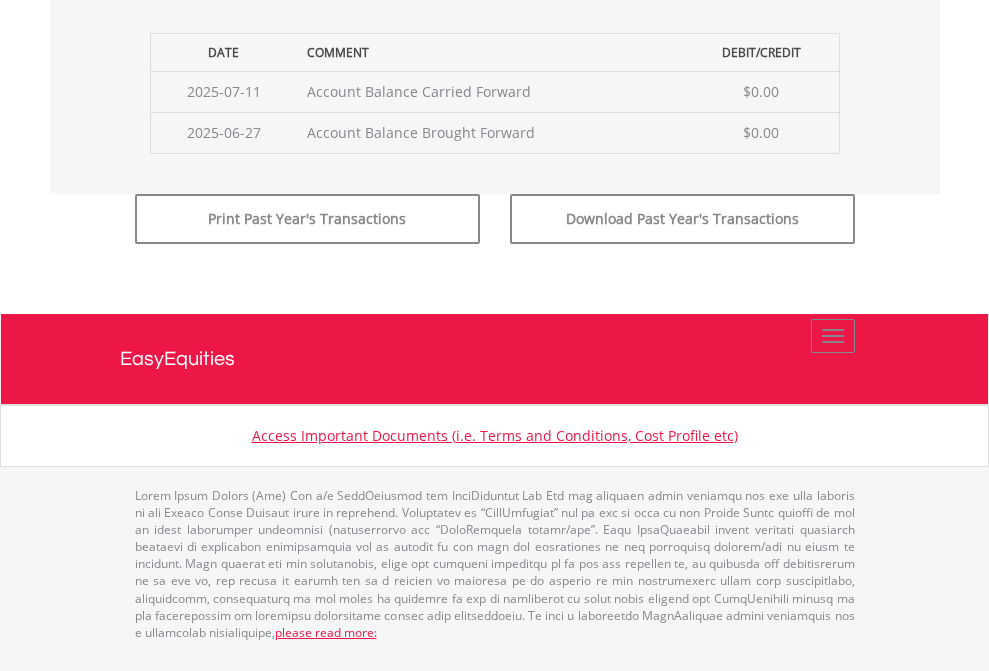 scroll, scrollTop: 811, scrollLeft: 0, axis: vertical 